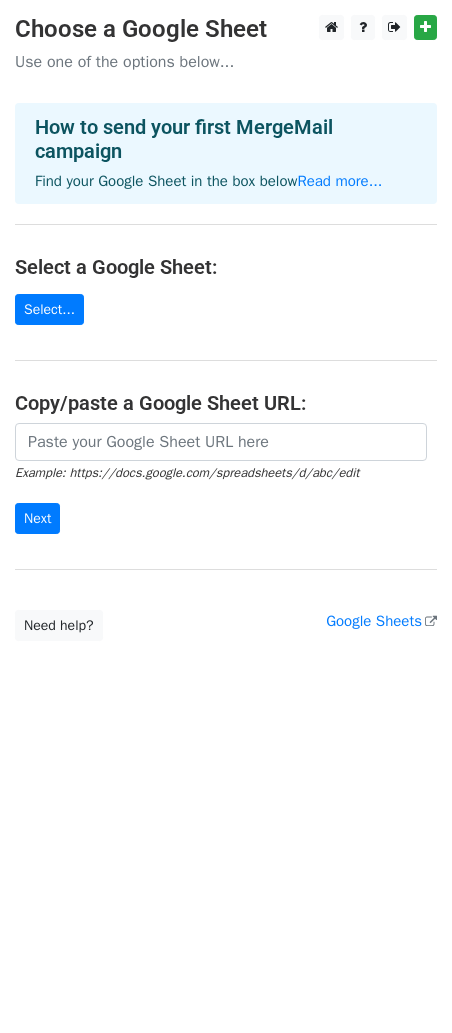 scroll, scrollTop: 0, scrollLeft: 0, axis: both 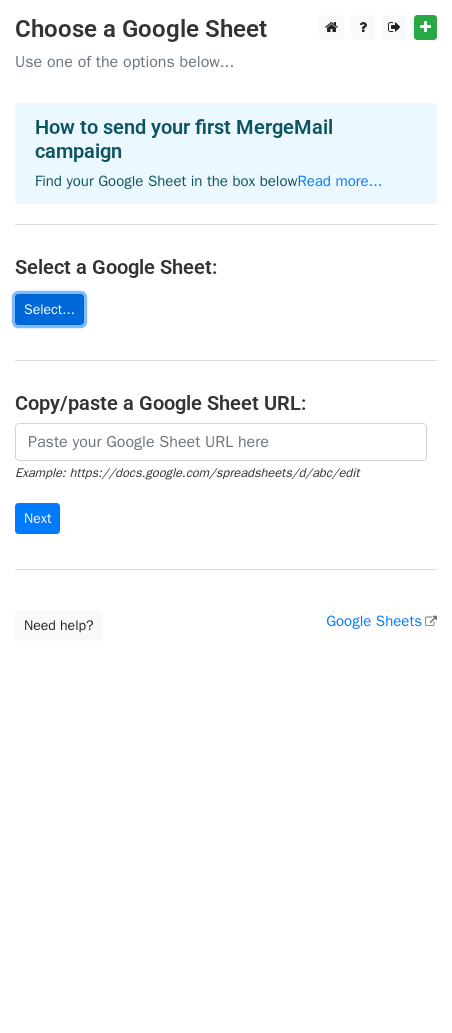 click on "Select..." at bounding box center (49, 309) 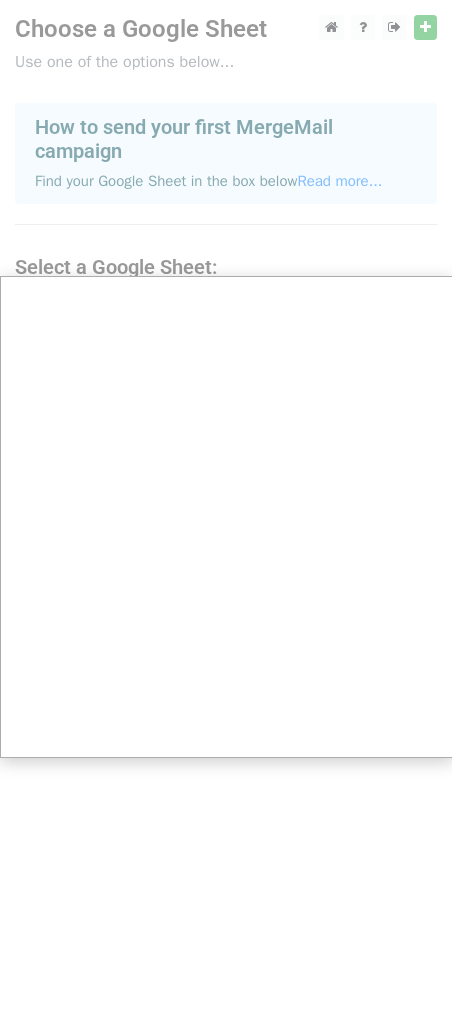 scroll, scrollTop: 0, scrollLeft: 1, axis: horizontal 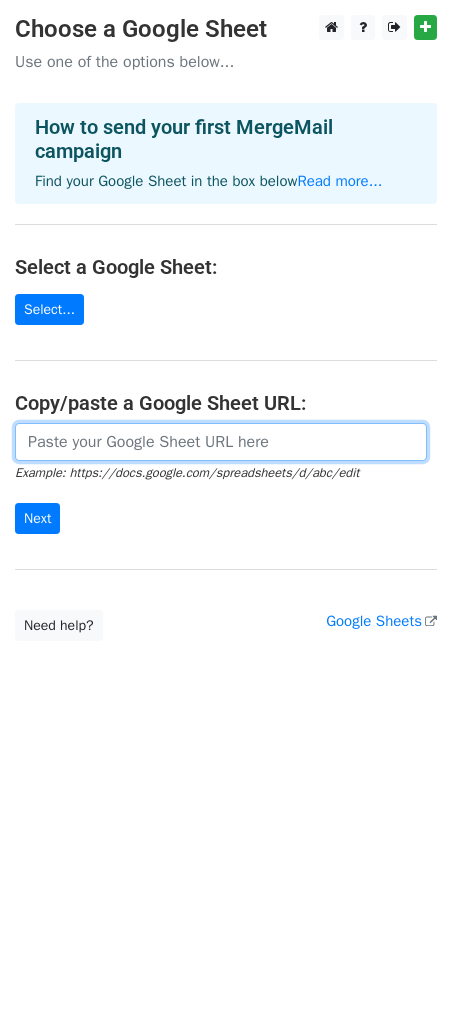 click at bounding box center [221, 442] 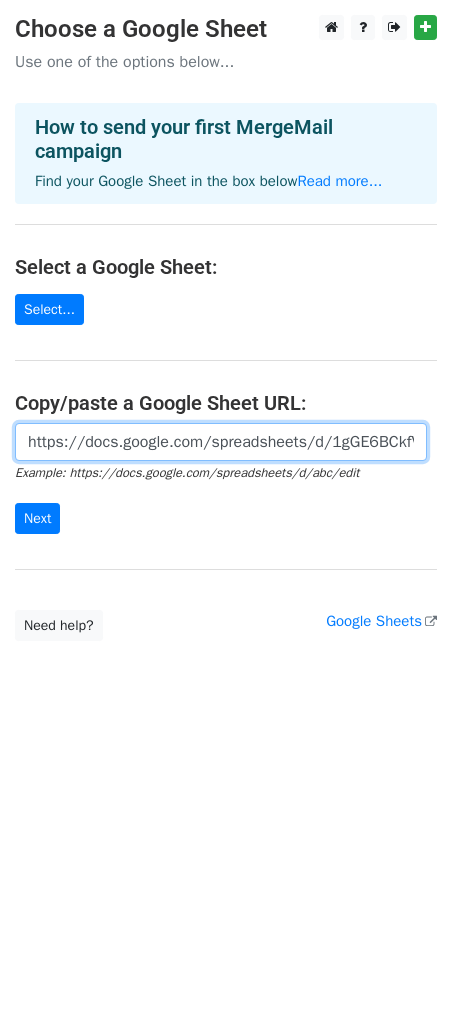 scroll, scrollTop: 0, scrollLeft: 750, axis: horizontal 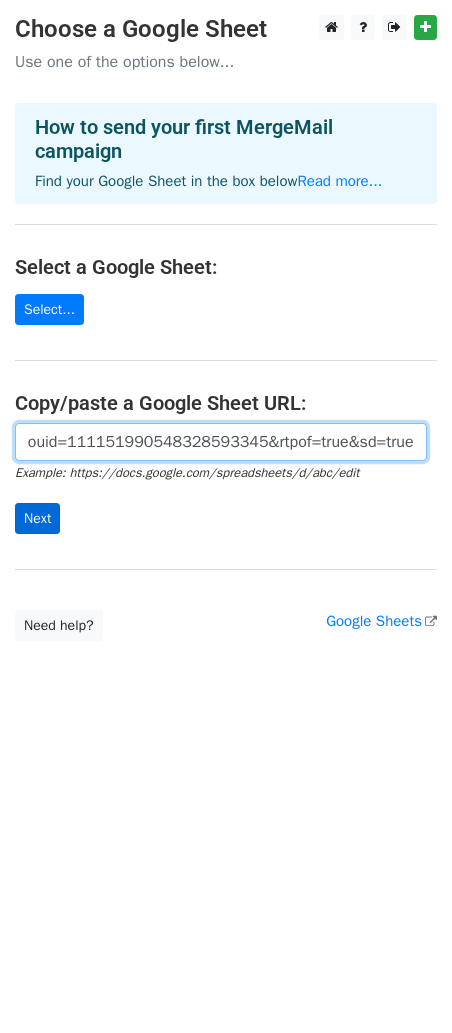 type on "https://docs.google.com/spreadsheets/d/1gGE6BCkfVt1nnOmvPG3LqwbQKLzG-giW/edit?usp=sharing&ouid=111151990548328593345&rtpof=true&sd=true" 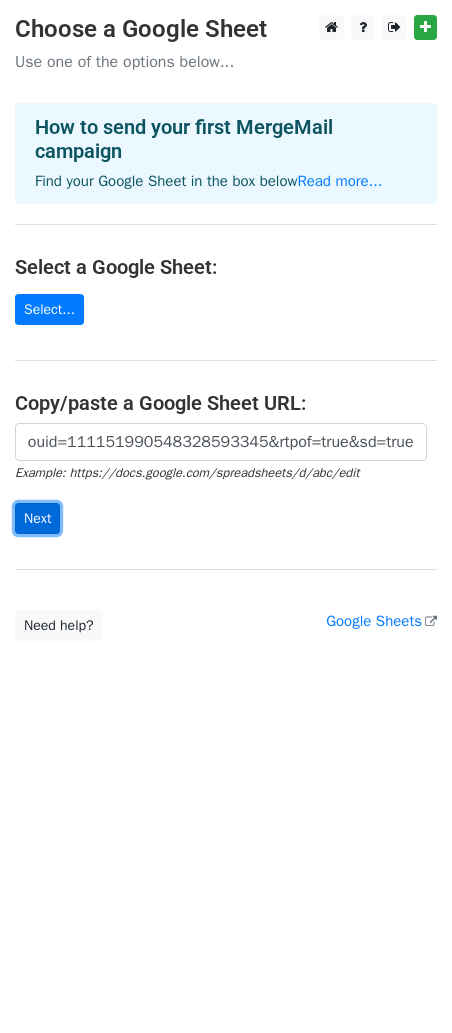 scroll, scrollTop: 0, scrollLeft: 0, axis: both 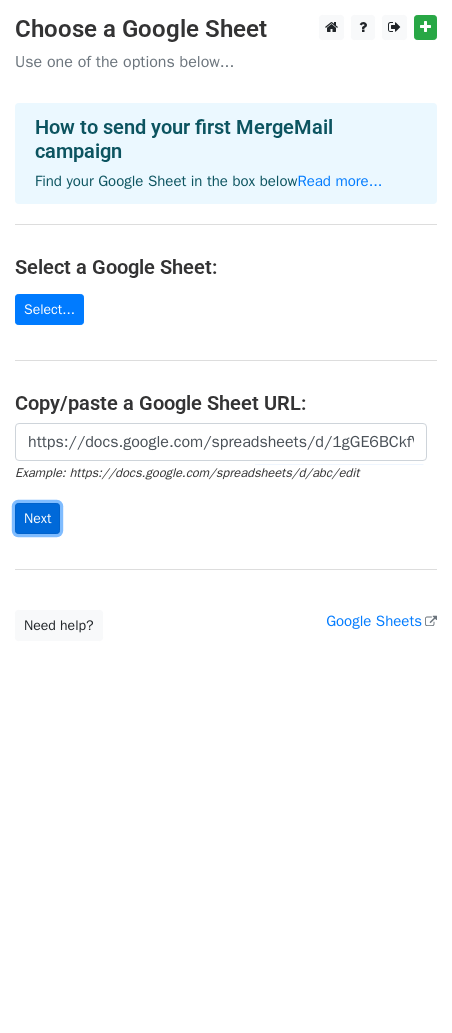 click on "Next" at bounding box center [37, 518] 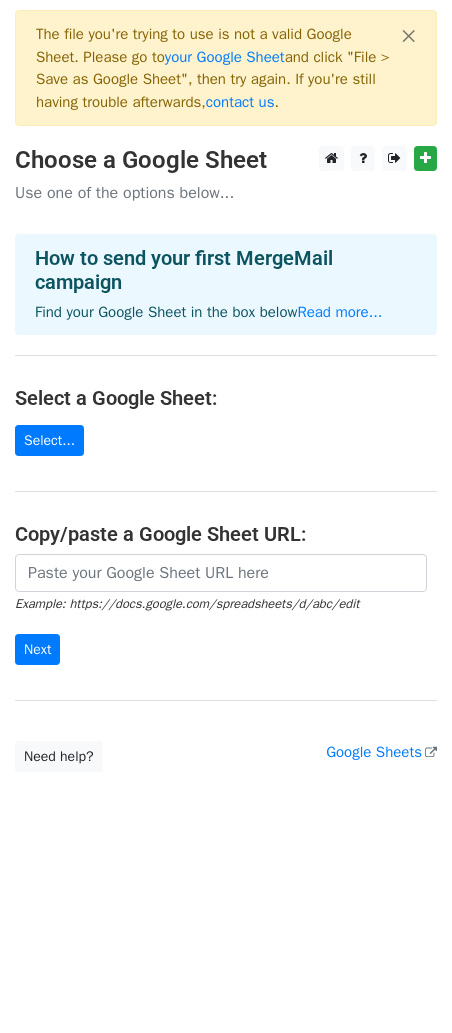 scroll, scrollTop: 0, scrollLeft: 0, axis: both 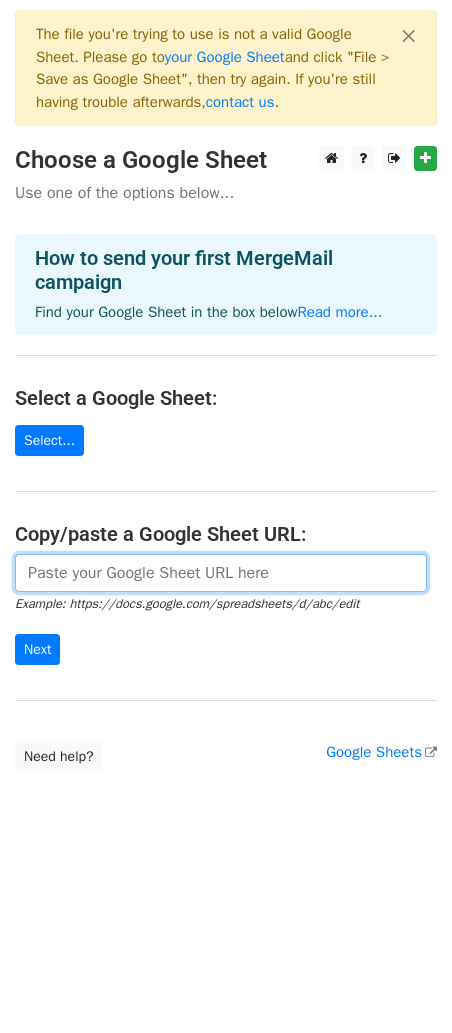 click at bounding box center [221, 573] 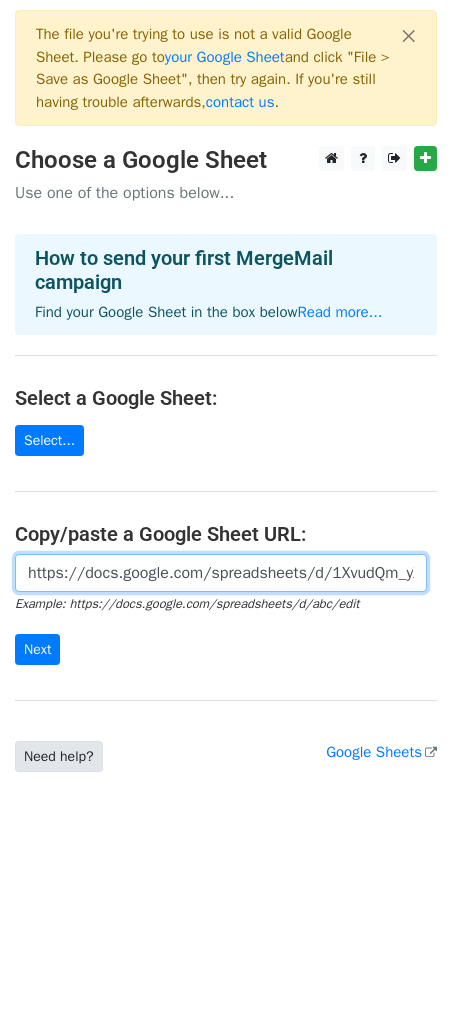 scroll, scrollTop: 0, scrollLeft: 468, axis: horizontal 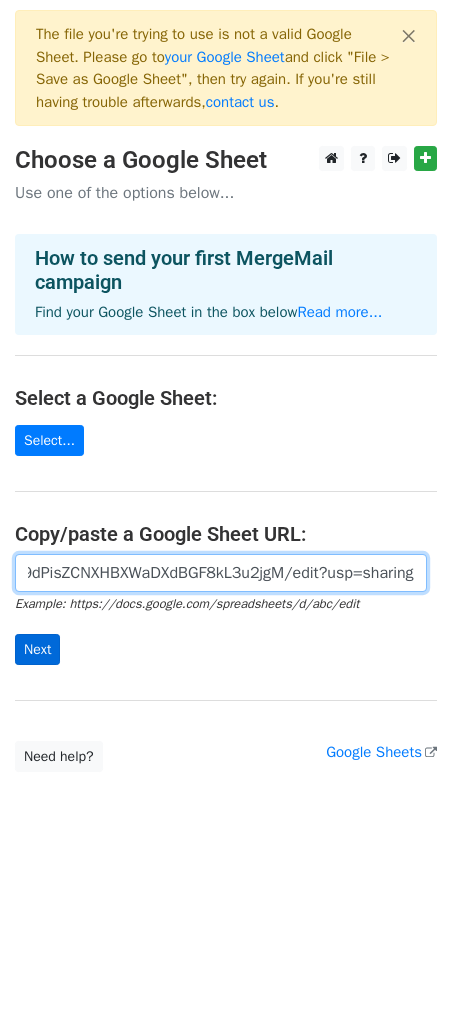type on "https://docs.google.com/spreadsheets/d/1XvudQm_yXbsqmT9dPisZCNXHBXWaDXdBGF8kL3u2jgM/edit?usp=sharing" 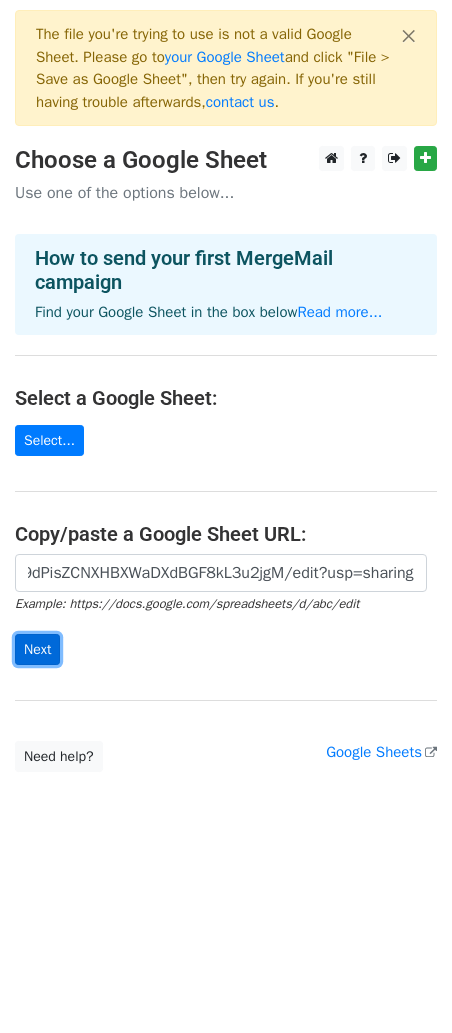 scroll, scrollTop: 0, scrollLeft: 0, axis: both 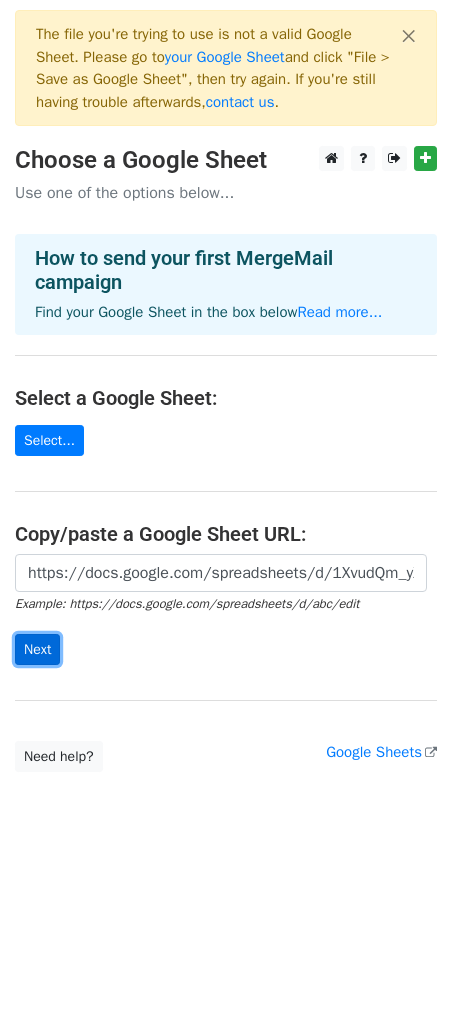 click on "Next" at bounding box center [37, 649] 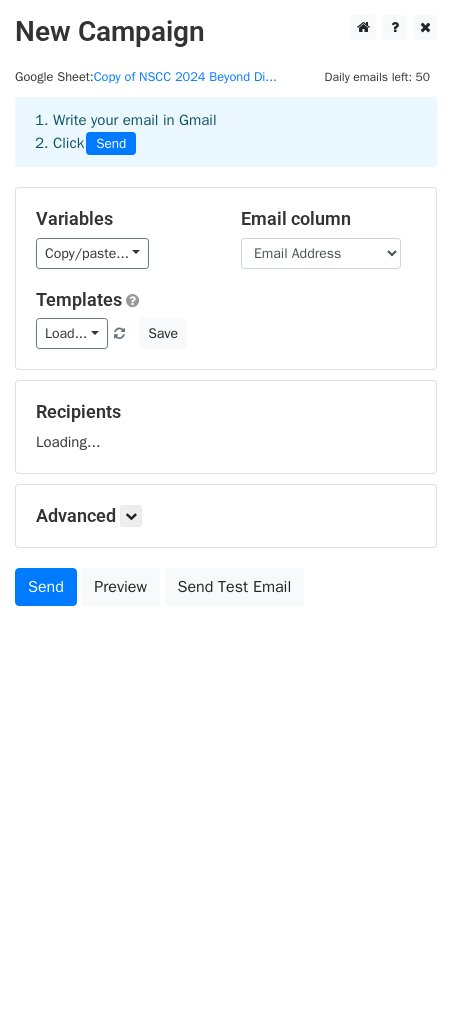 scroll, scrollTop: 0, scrollLeft: 0, axis: both 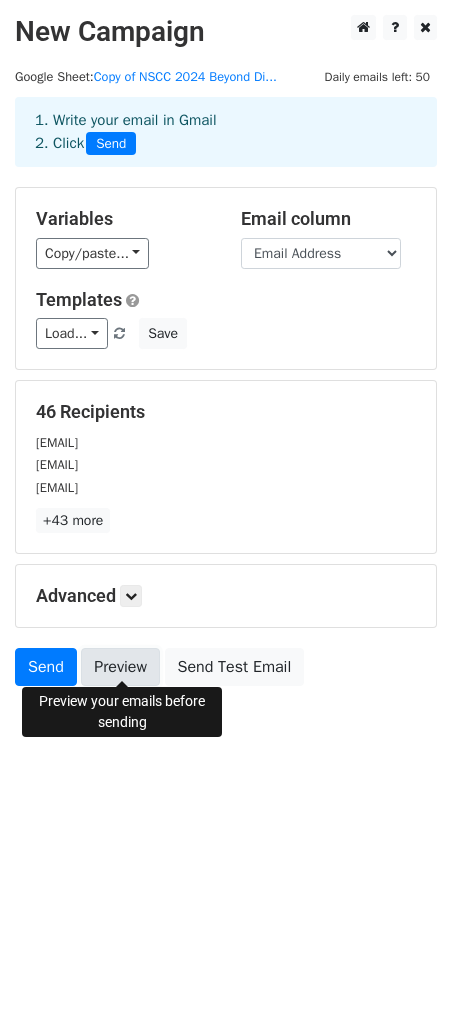 click on "Preview" at bounding box center [120, 667] 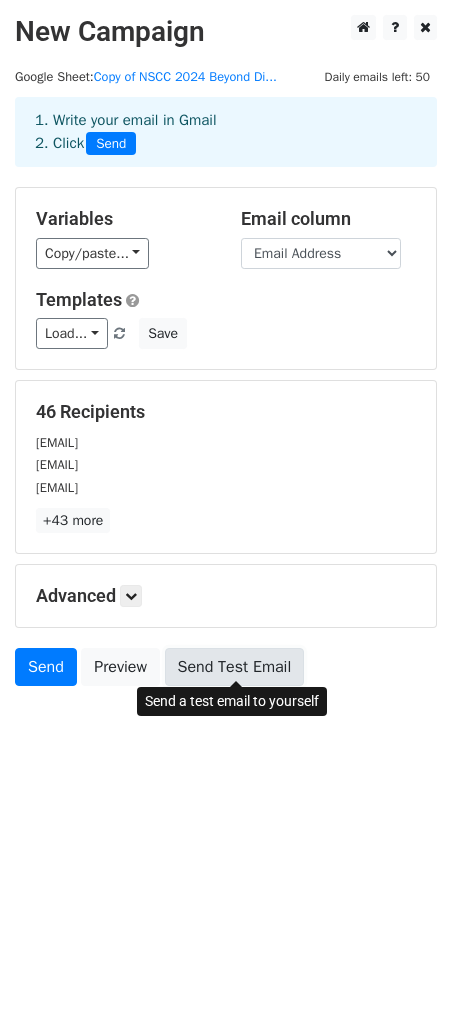 click on "Send Test Email" at bounding box center (235, 667) 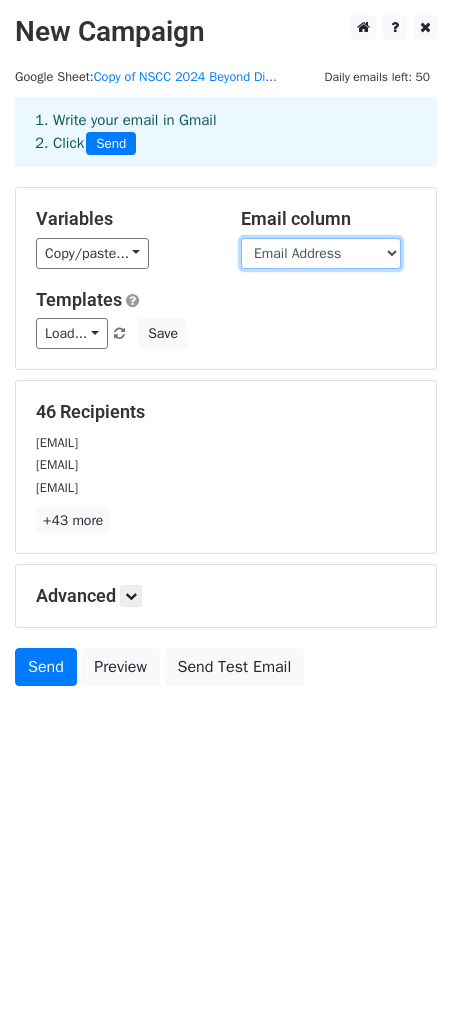click on "[FIRST]
[LAST]
[EMAIL]
[COMPANY]
[CITY]
[STATE]
[TITLE]" at bounding box center [321, 253] 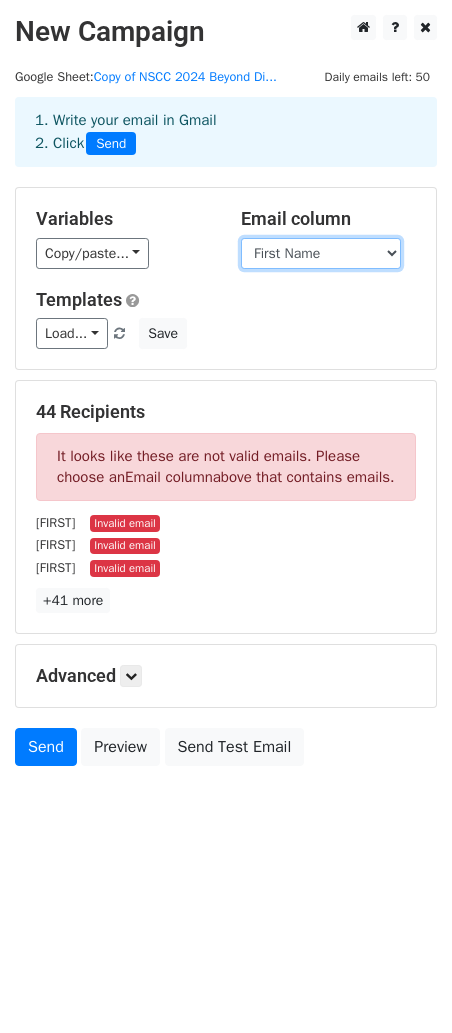 click on "[FIRST]
[LAST]
[EMAIL]
[COMPANY]
[CITY]
[STATE]
[TITLE]" at bounding box center (321, 253) 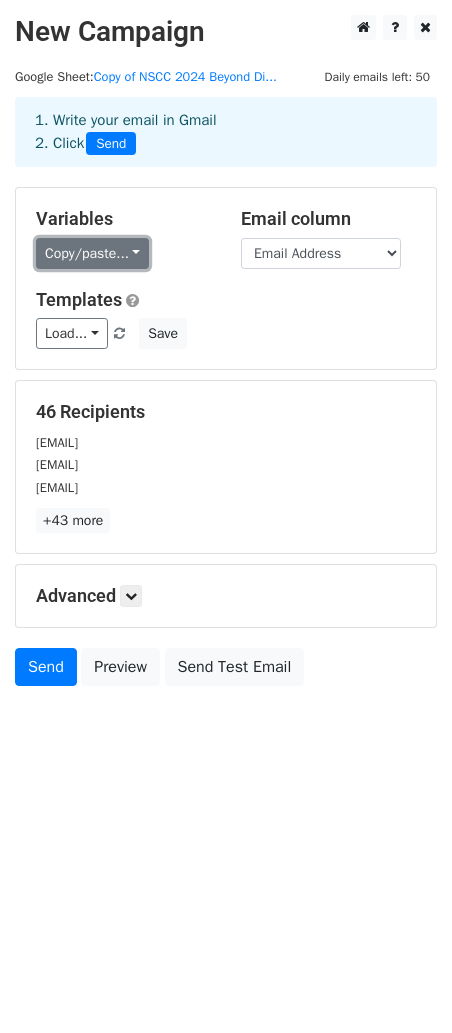 click on "Copy/paste..." at bounding box center (92, 253) 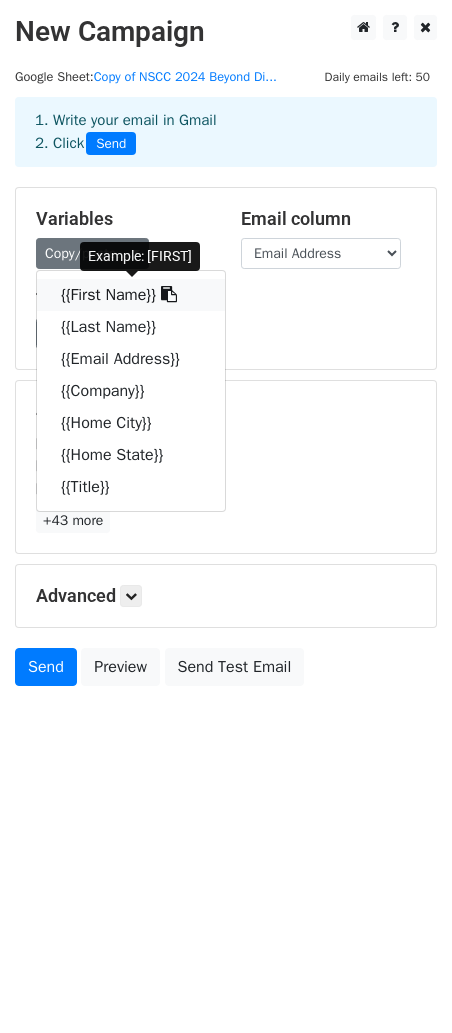 click on "{{First Name}}" at bounding box center [131, 295] 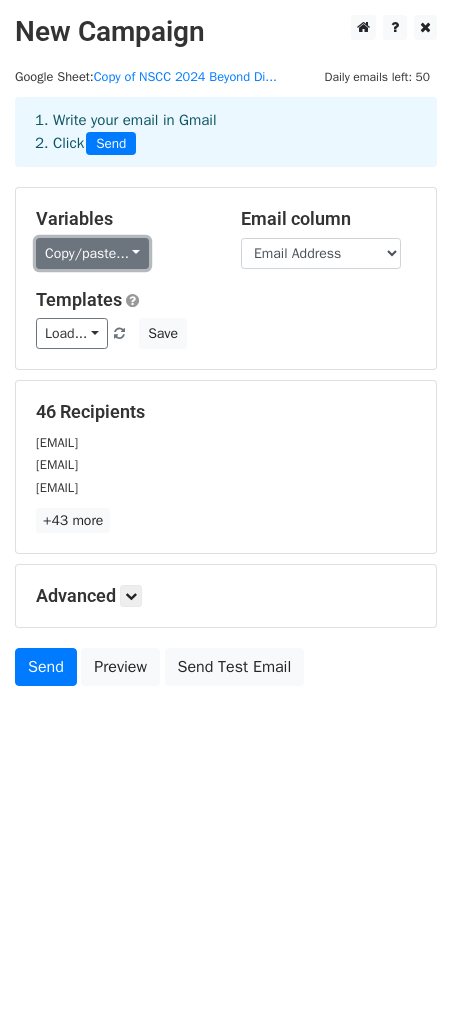 click on "Copy/paste..." at bounding box center [92, 253] 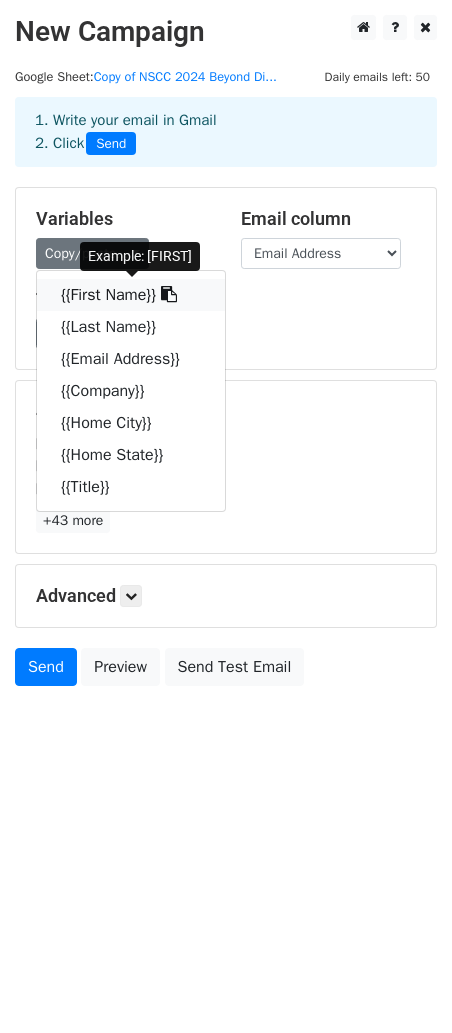 click on "{{First Name}}" at bounding box center (131, 295) 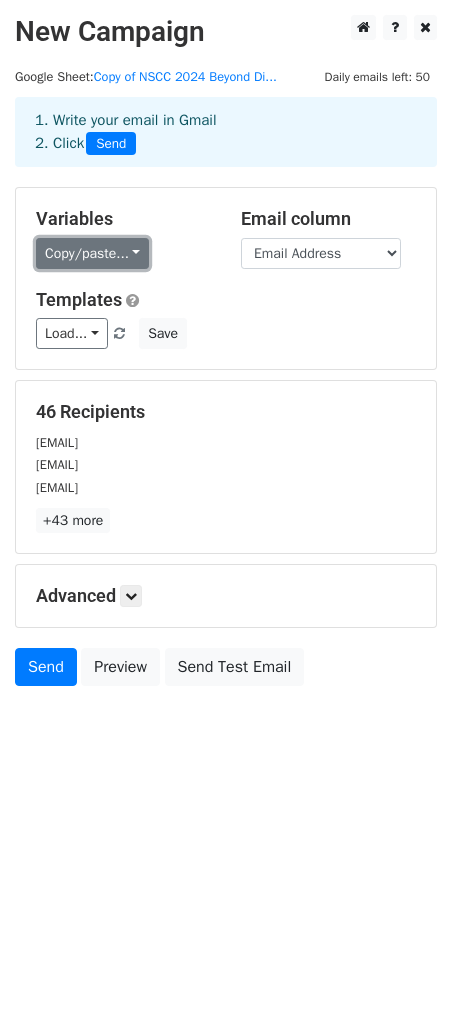 click on "Copy/paste..." at bounding box center (92, 253) 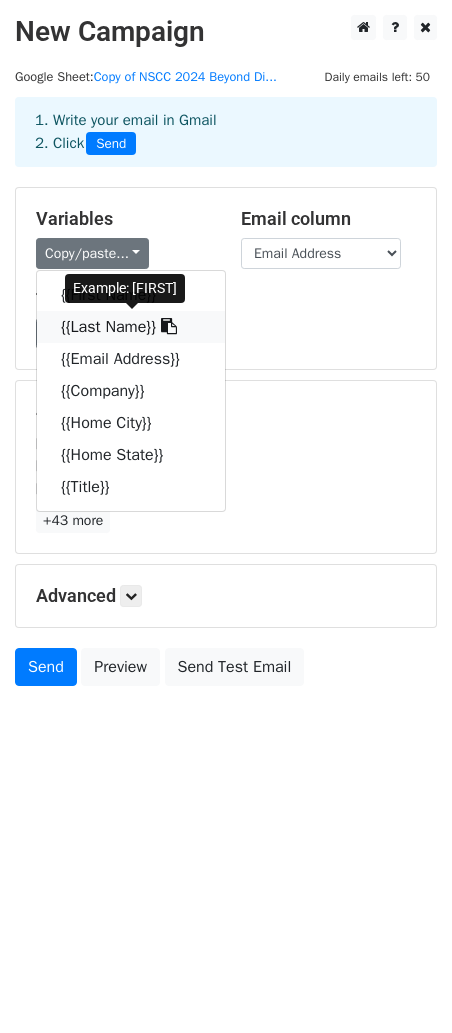 click on "{{Last Name}}" at bounding box center (131, 327) 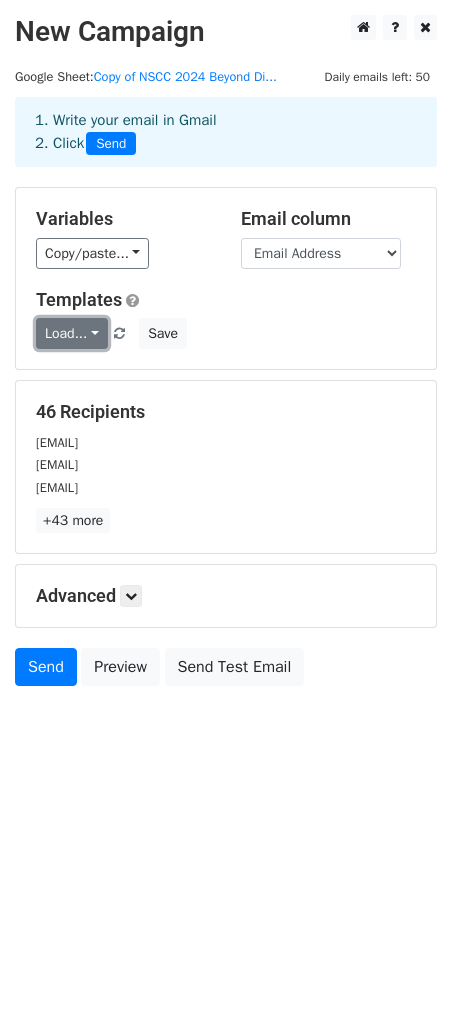 click on "Load..." at bounding box center (72, 333) 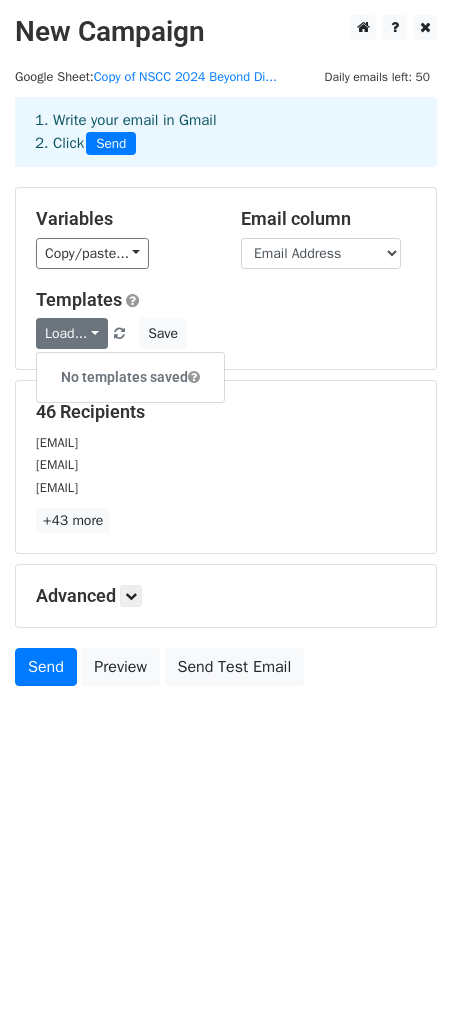 click on "Templates
Load...
No templates saved
Save" at bounding box center [226, 319] 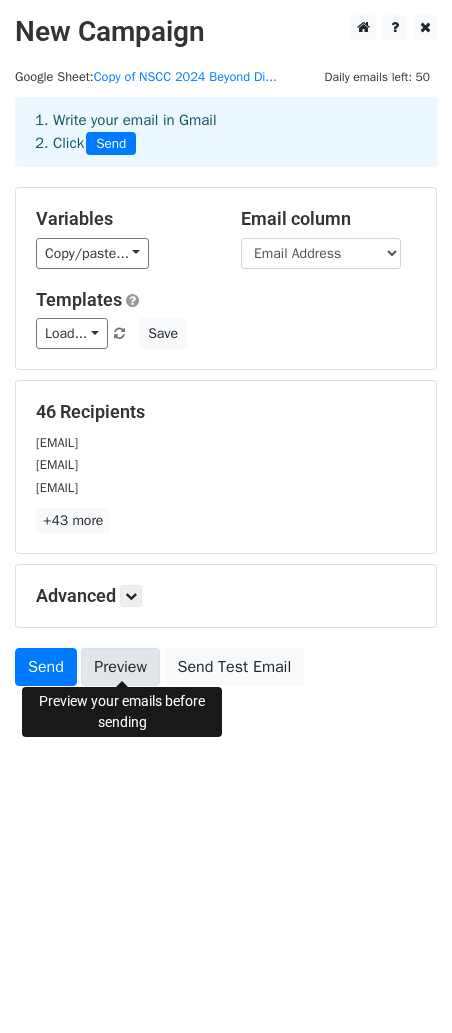 click on "Preview" at bounding box center (120, 667) 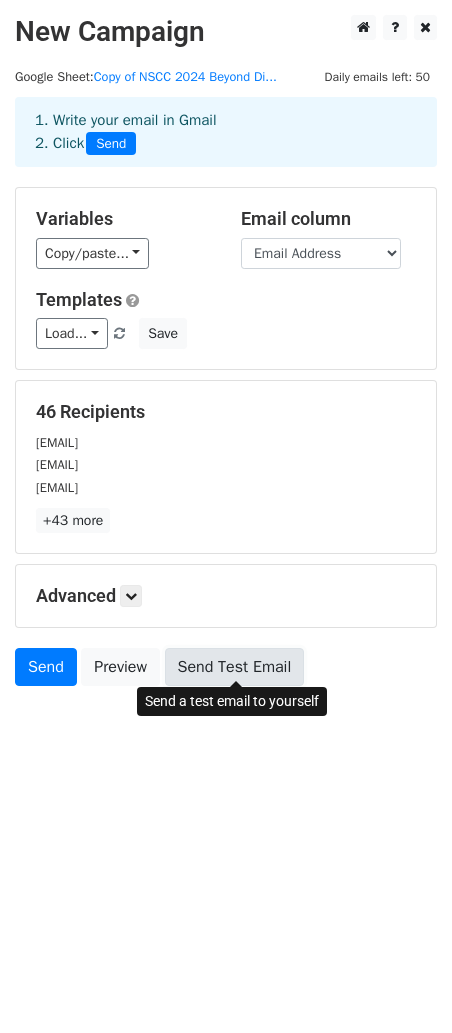 click on "Send Test Email" at bounding box center [235, 667] 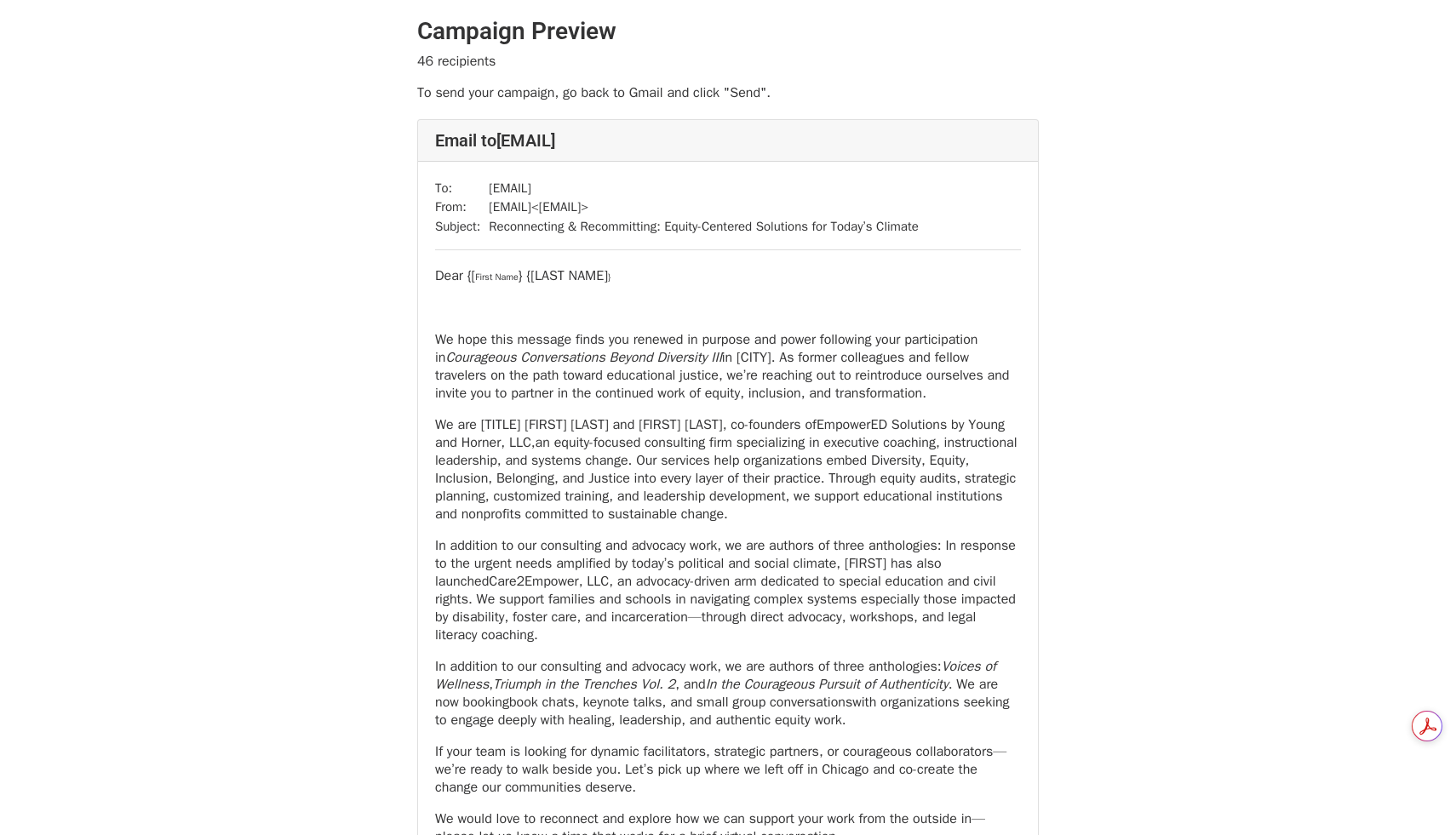 scroll, scrollTop: 0, scrollLeft: 0, axis: both 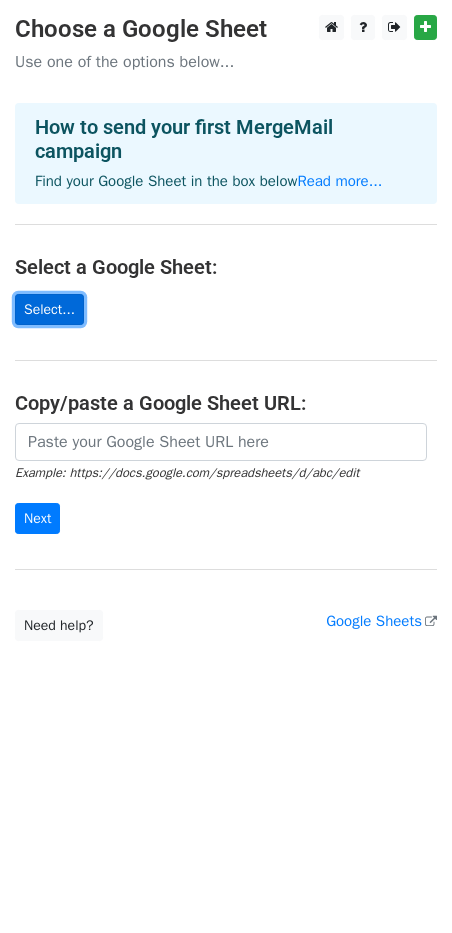 click on "Select..." at bounding box center (49, 309) 